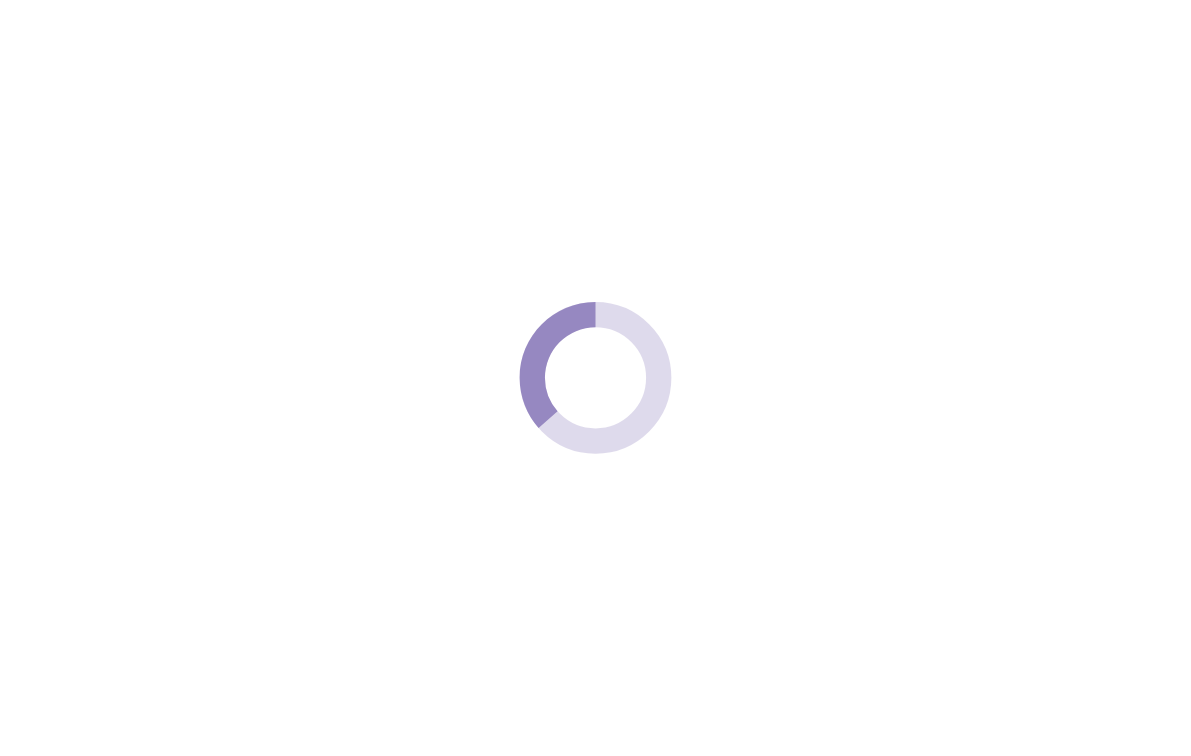 scroll, scrollTop: 0, scrollLeft: 0, axis: both 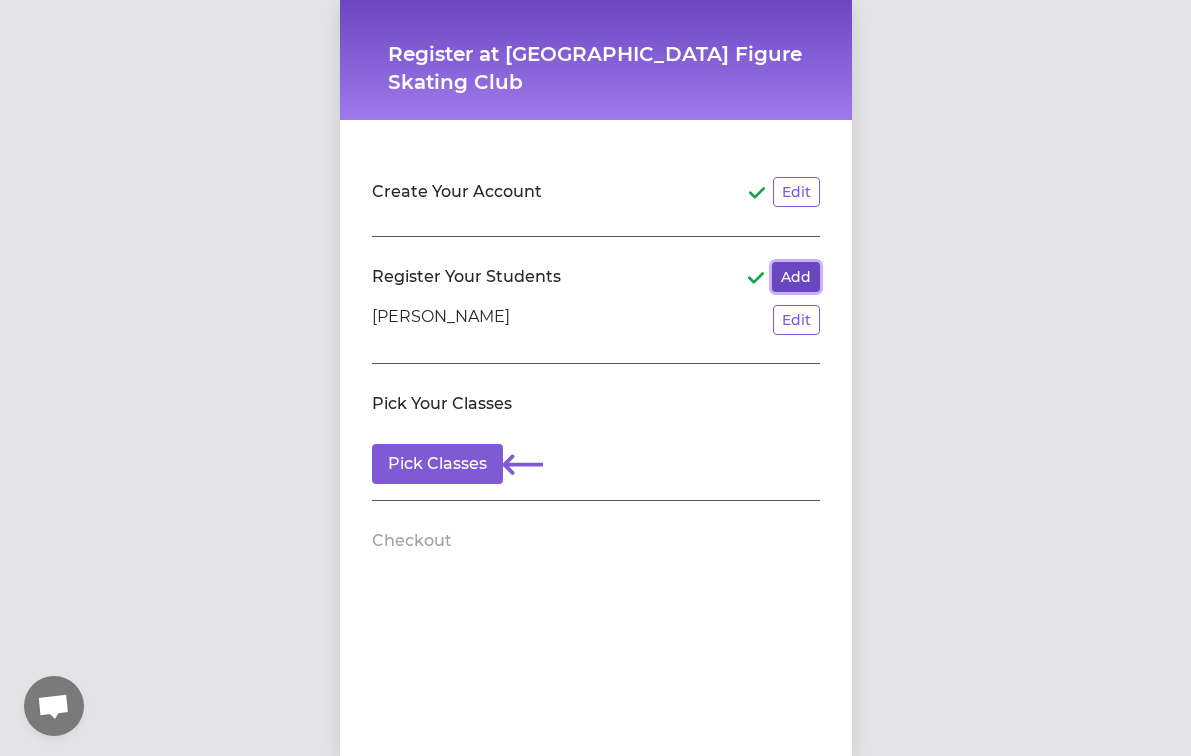 click on "Add" at bounding box center [796, 277] 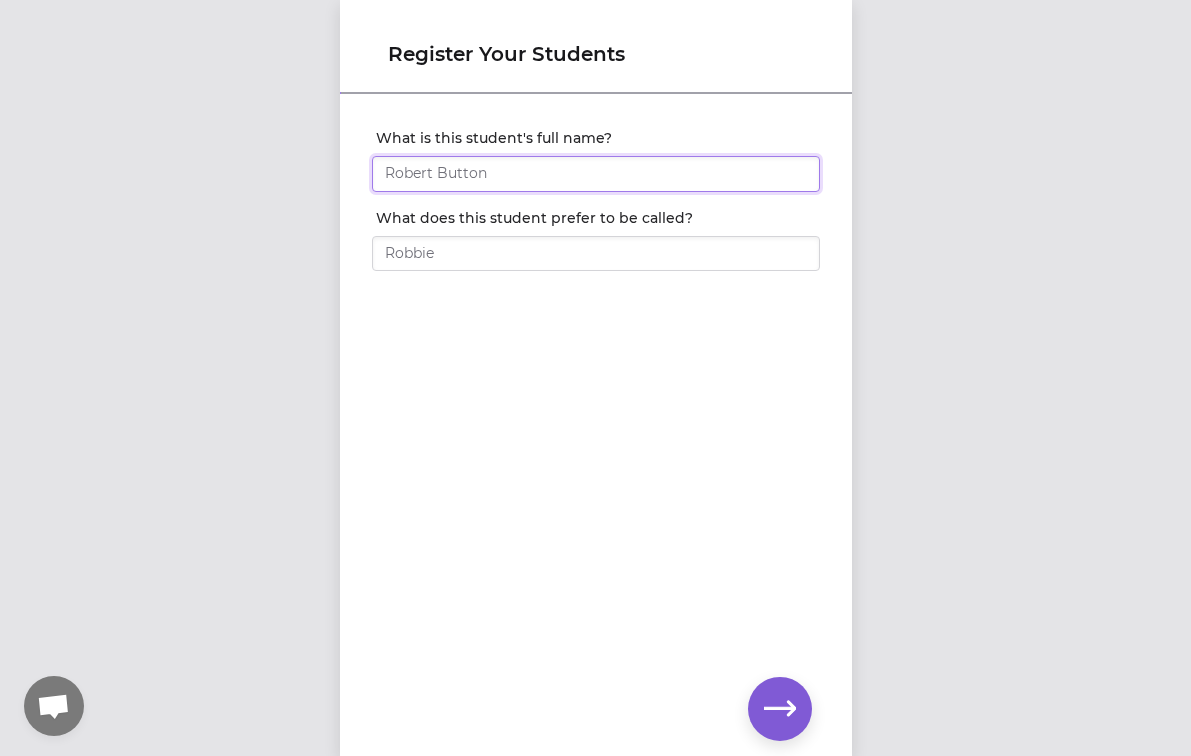 click on "What is this student's full name?" at bounding box center [596, 174] 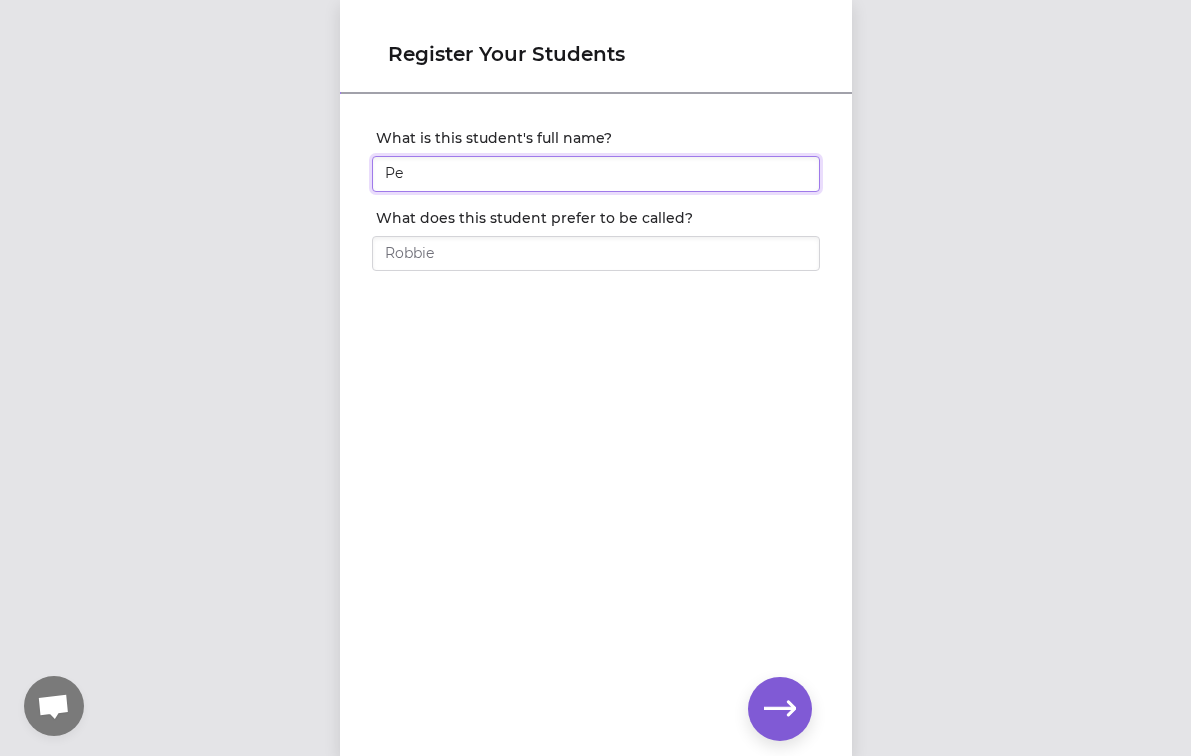 type on "P" 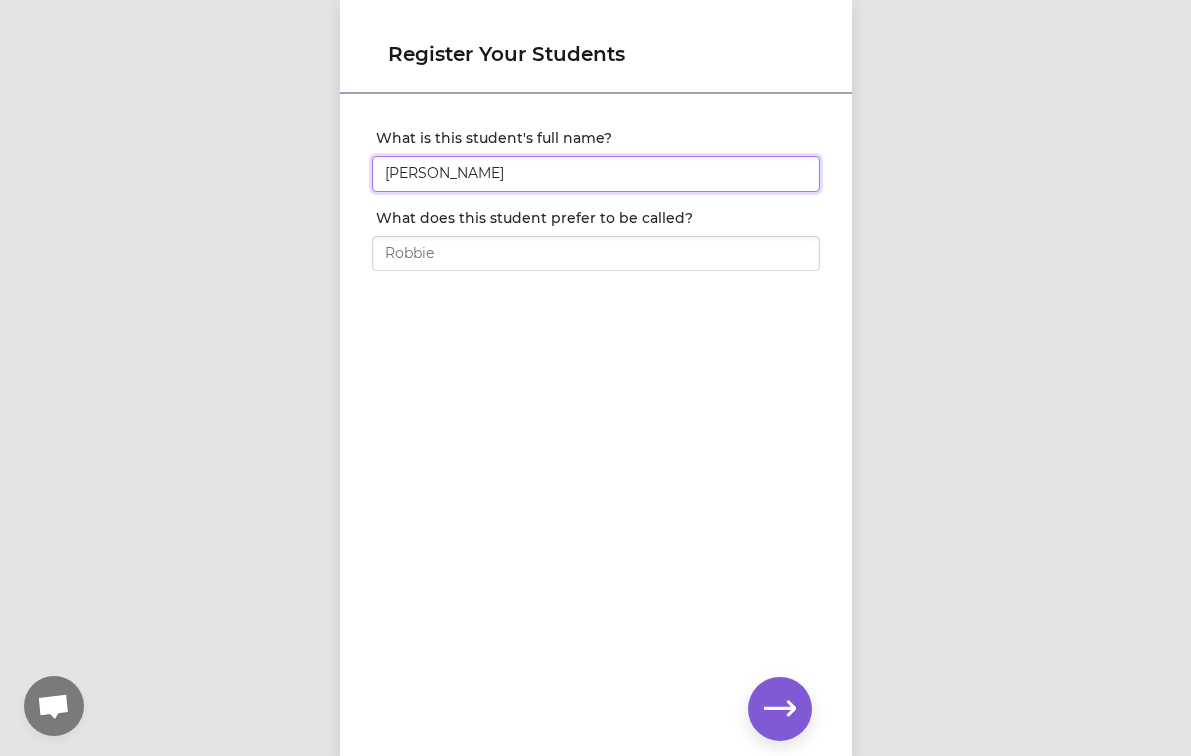 type on "[PERSON_NAME]" 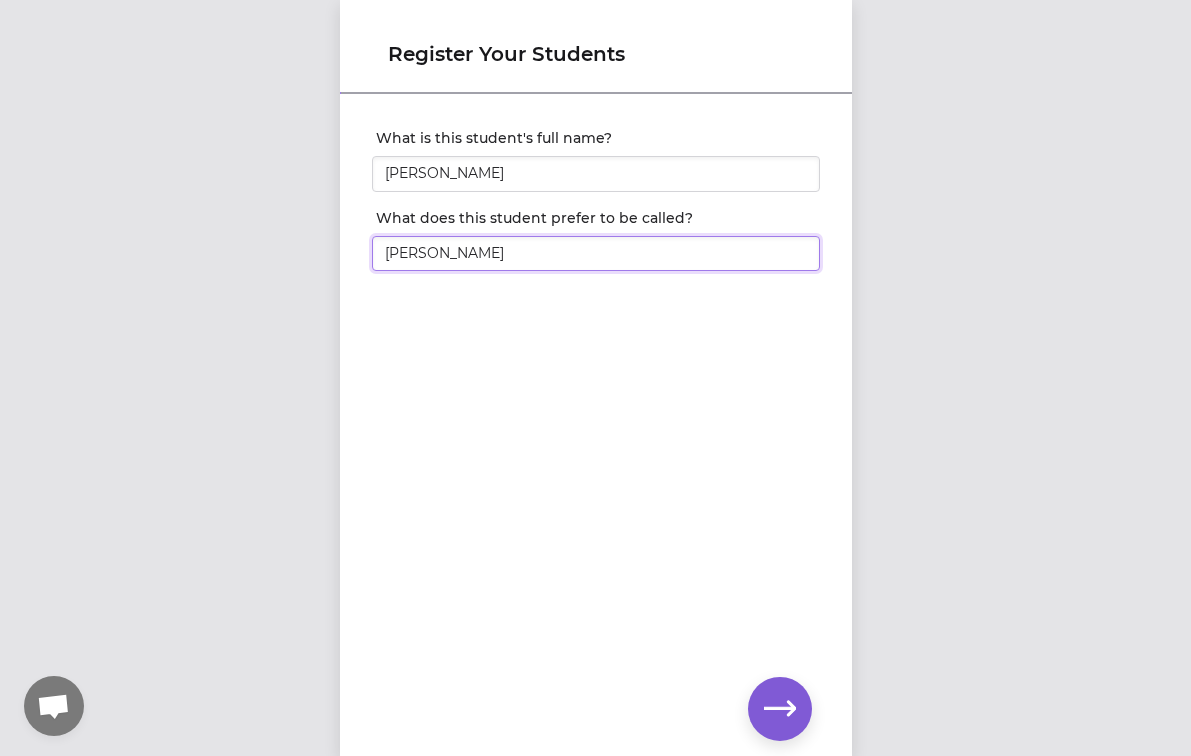 type on "[PERSON_NAME]" 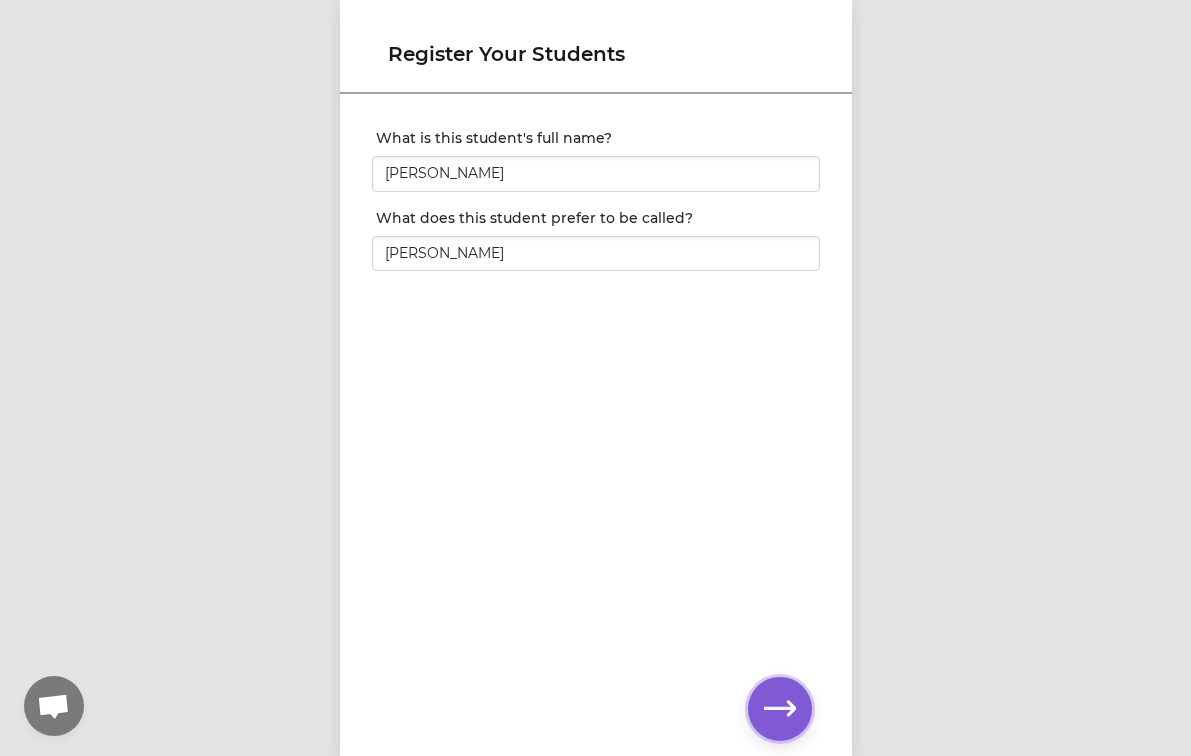 click at bounding box center [780, 709] 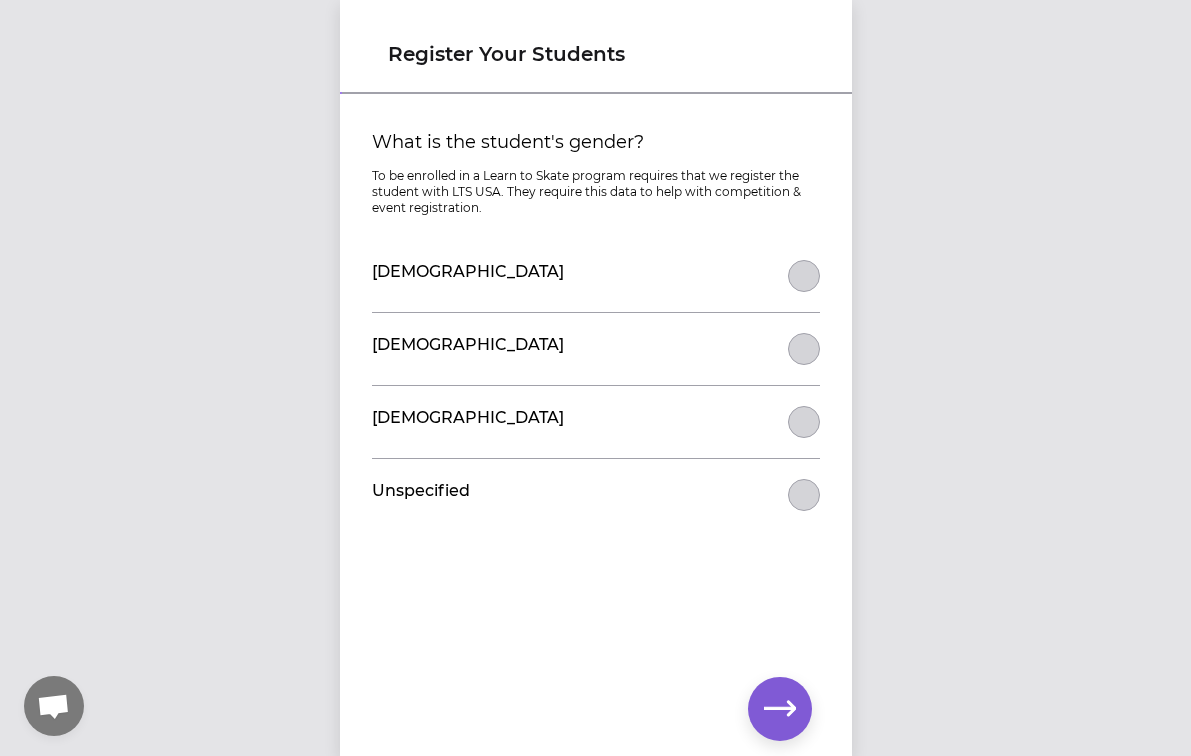 click on "[DEMOGRAPHIC_DATA]" at bounding box center (596, 276) 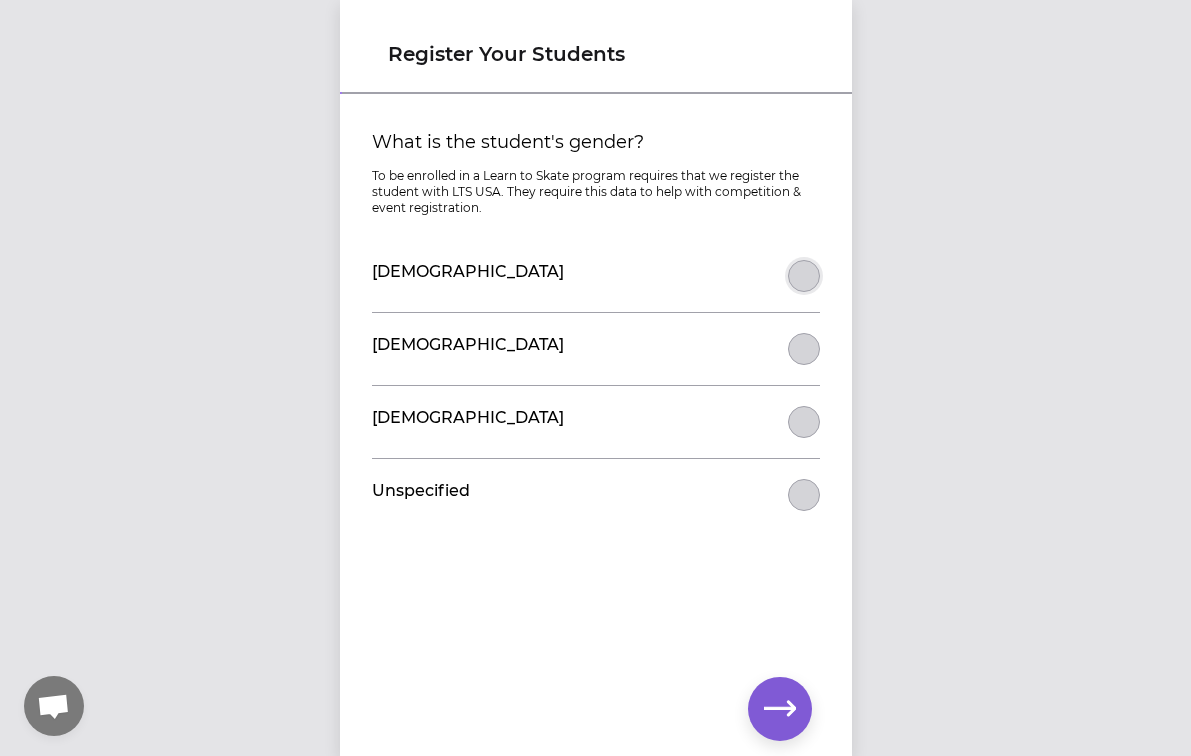 click on "What is the student's gender?" at bounding box center [804, 276] 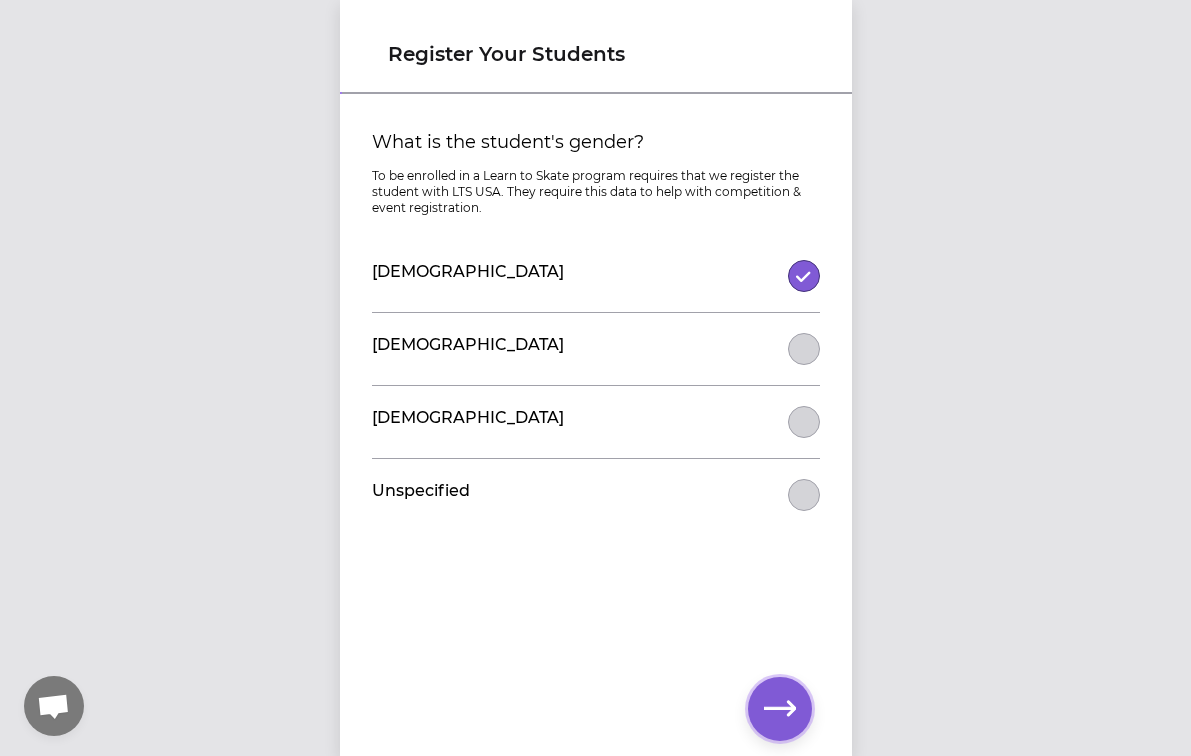 click 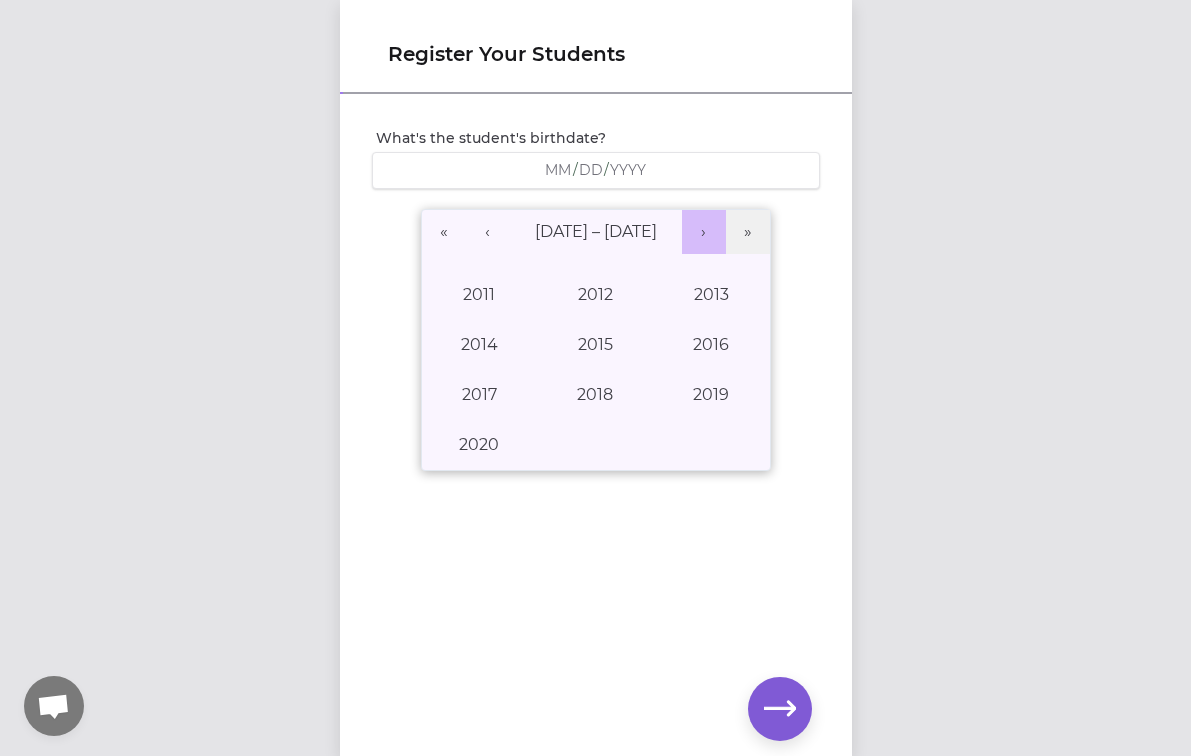 click on "›" at bounding box center [704, 232] 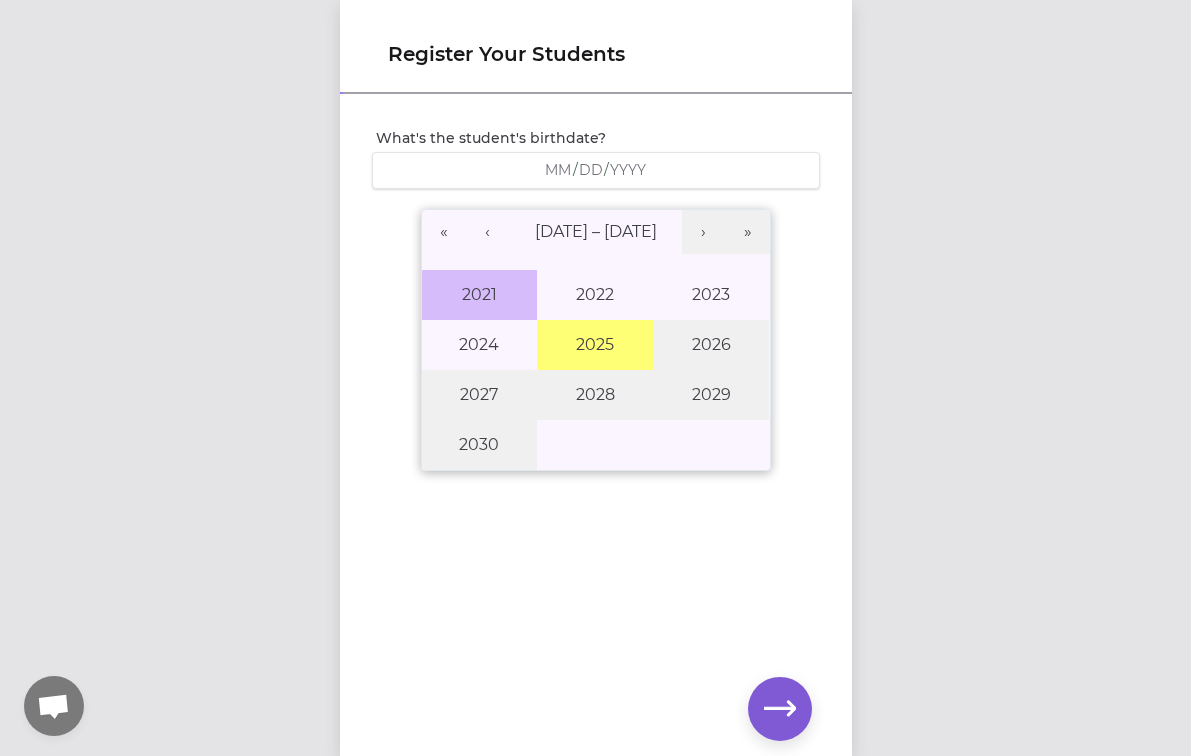 click on "2021" at bounding box center [480, 295] 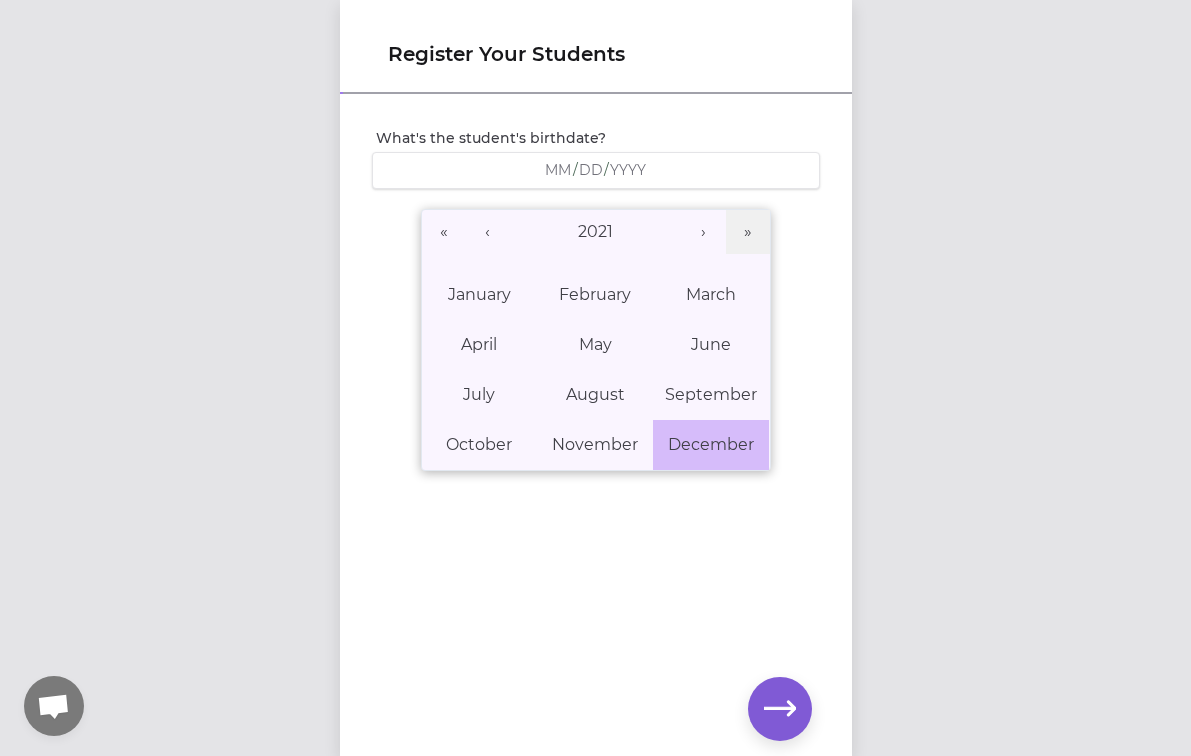 click on "December" at bounding box center (711, 445) 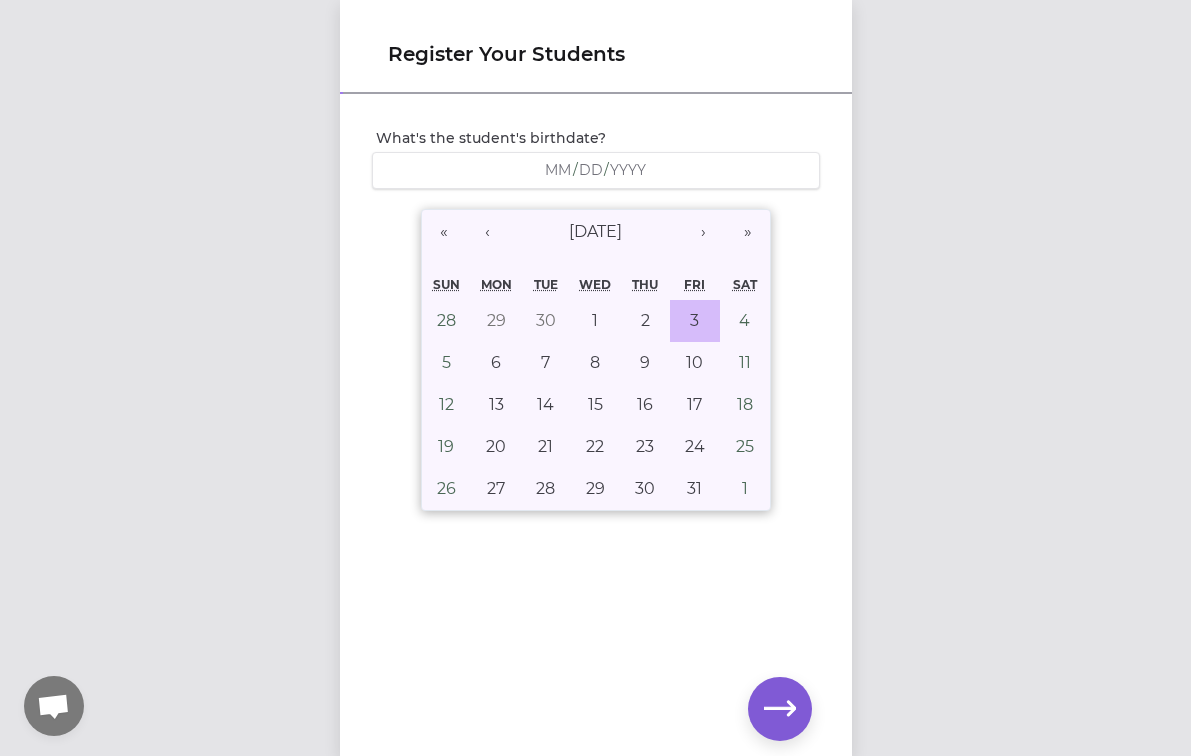 click on "3" at bounding box center [694, 320] 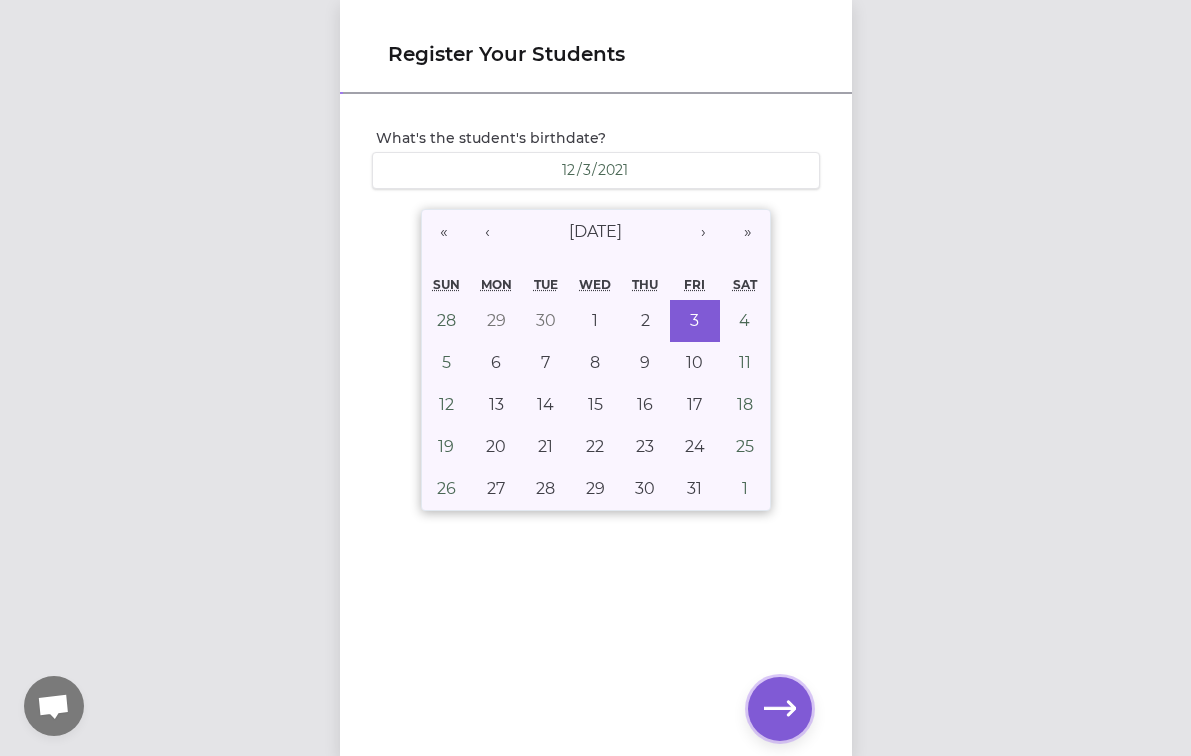 click 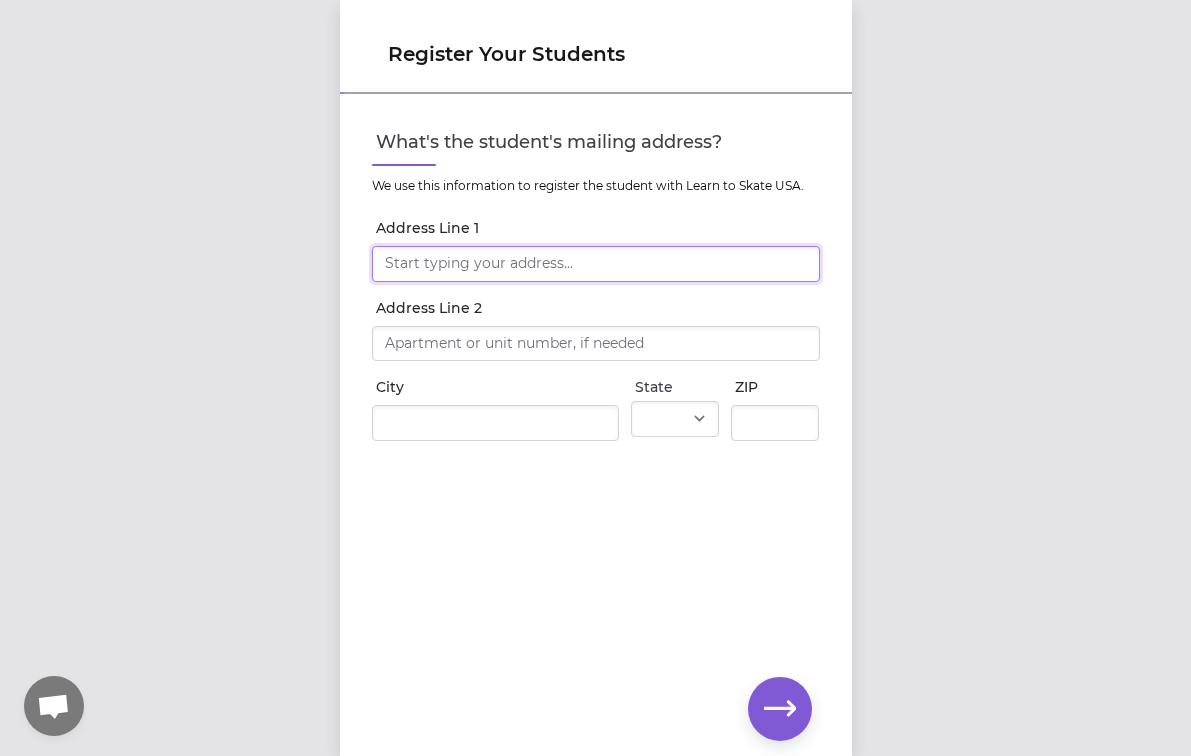 click on "Address Line 1" at bounding box center [596, 264] 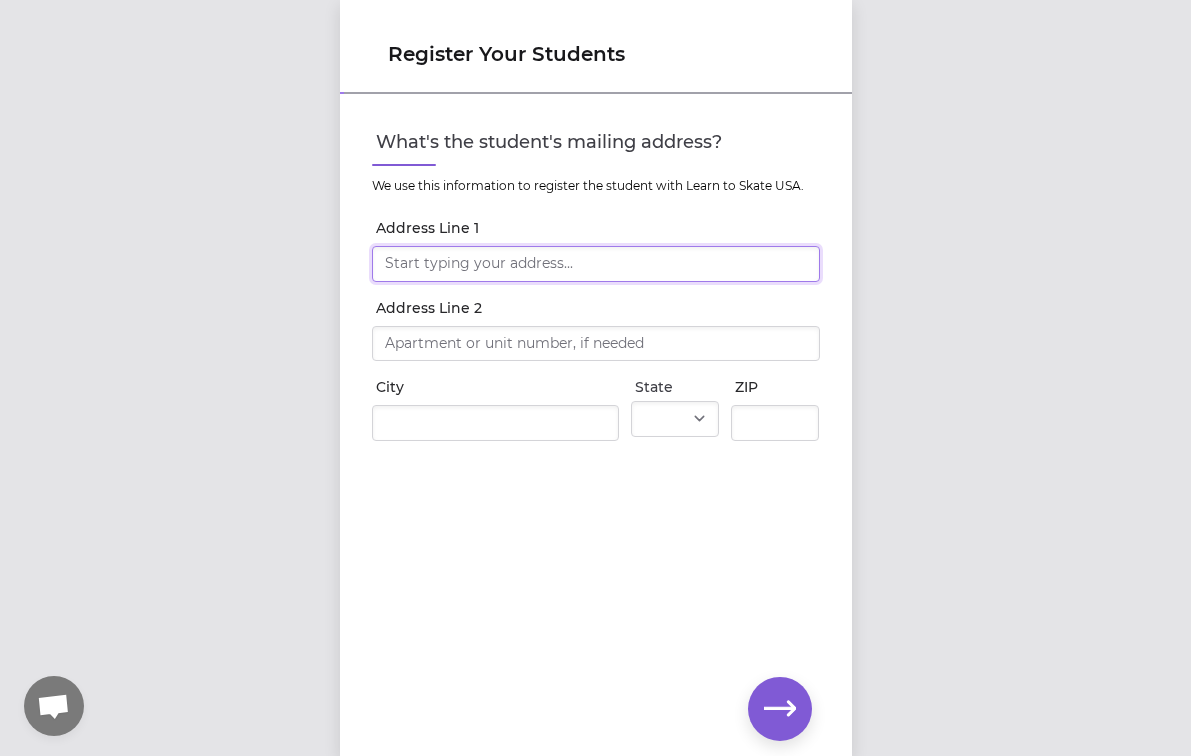 type on "[STREET_ADDRESS]" 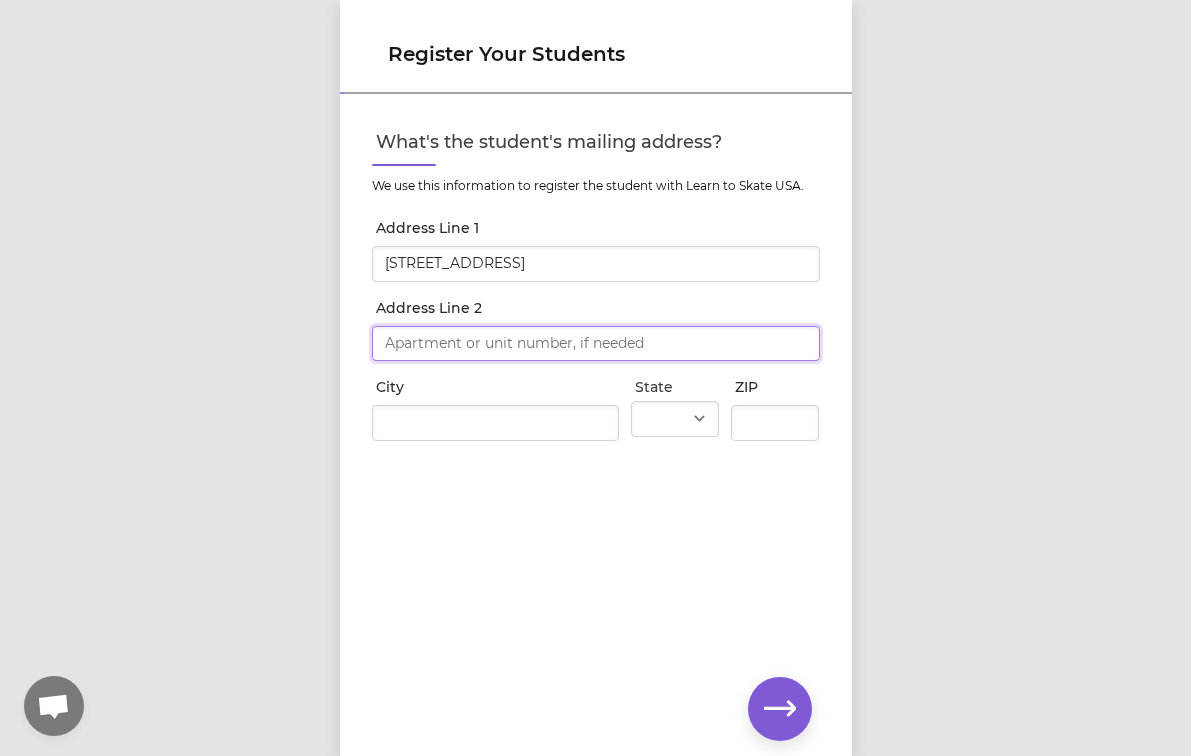 type on "[STREET_ADDRESS]" 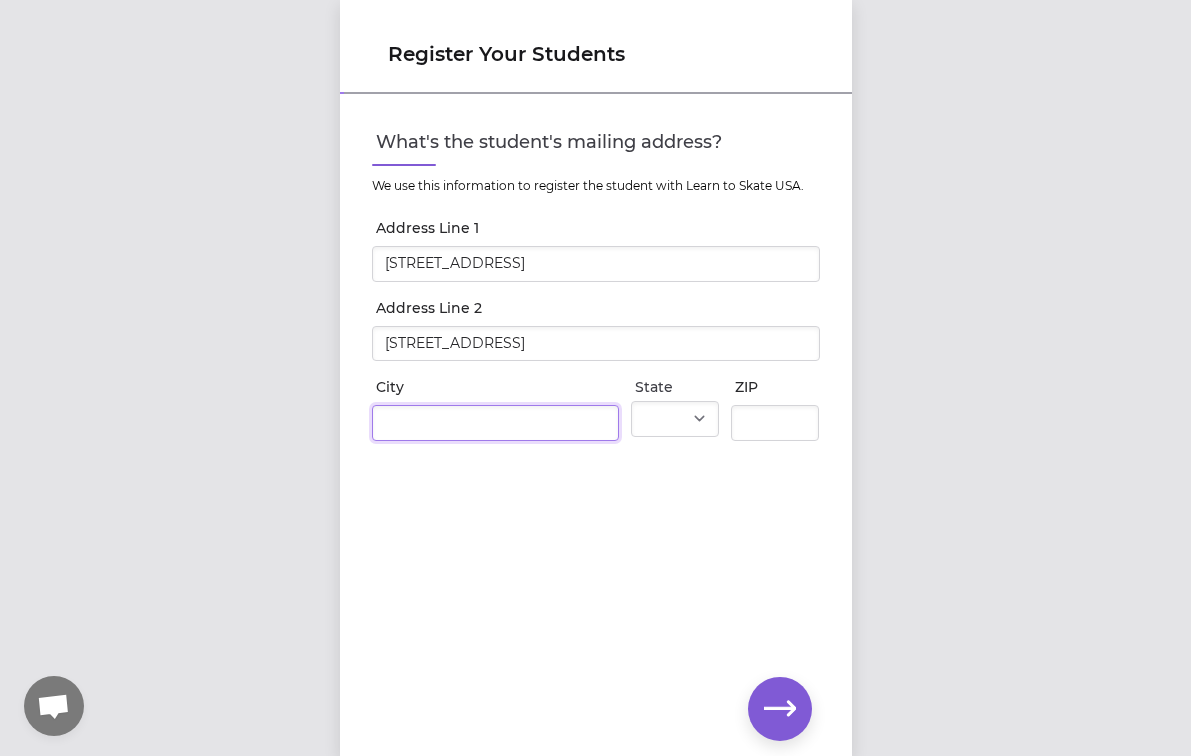 type on "[GEOGRAPHIC_DATA]" 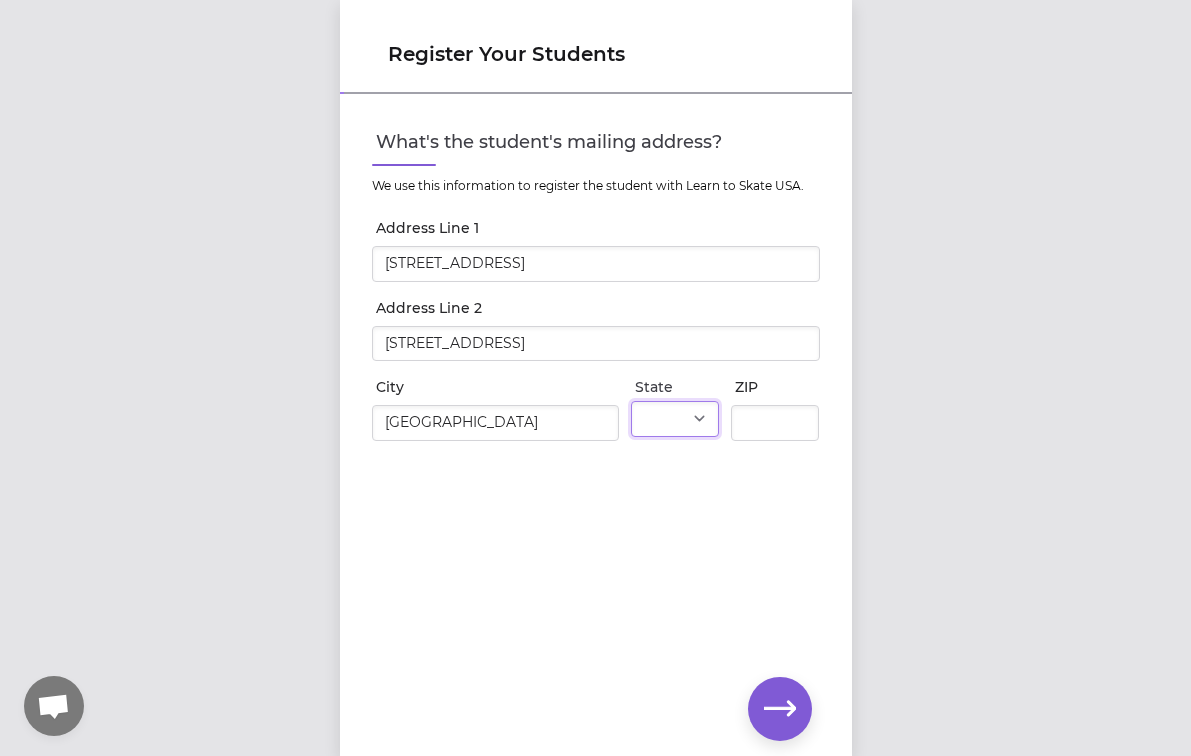 select on "WA" 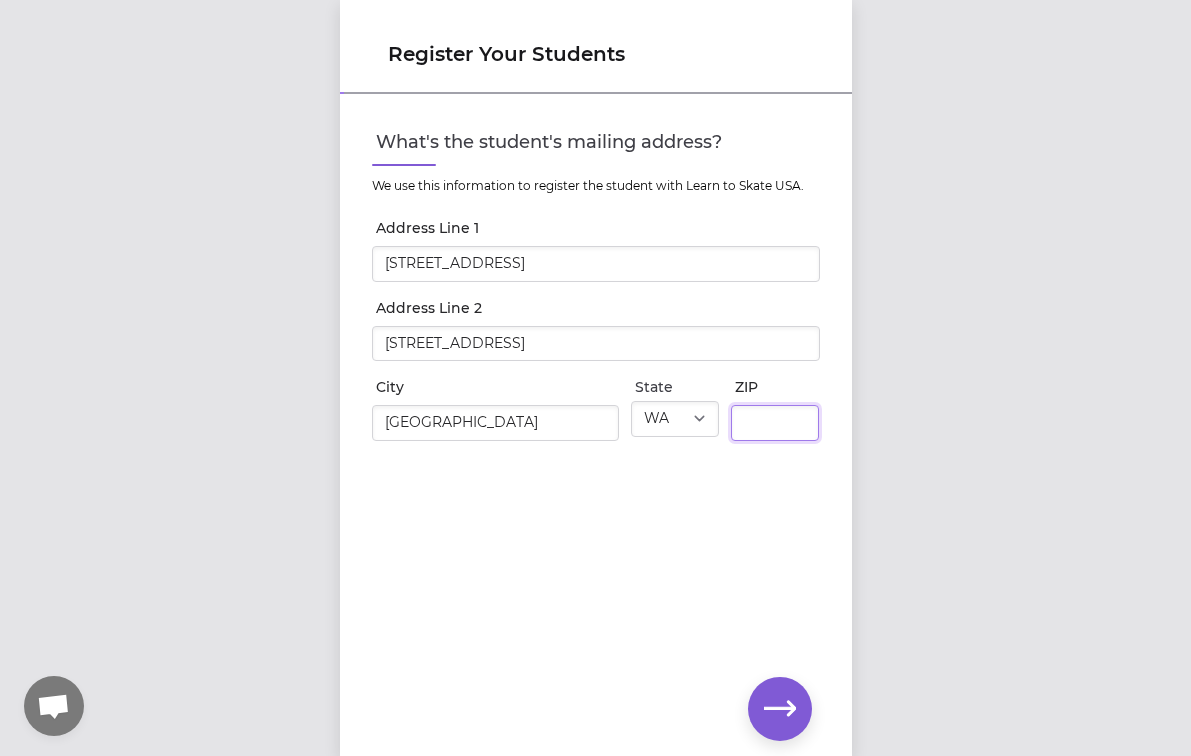 type on "99212" 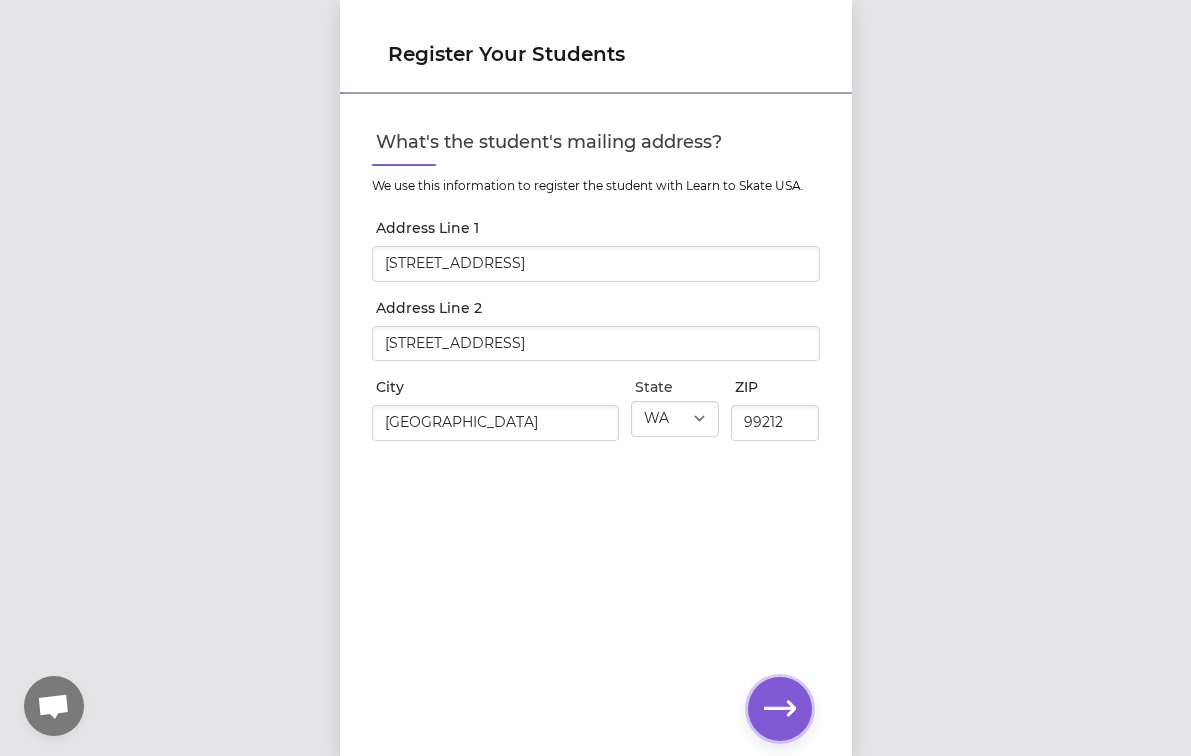 click 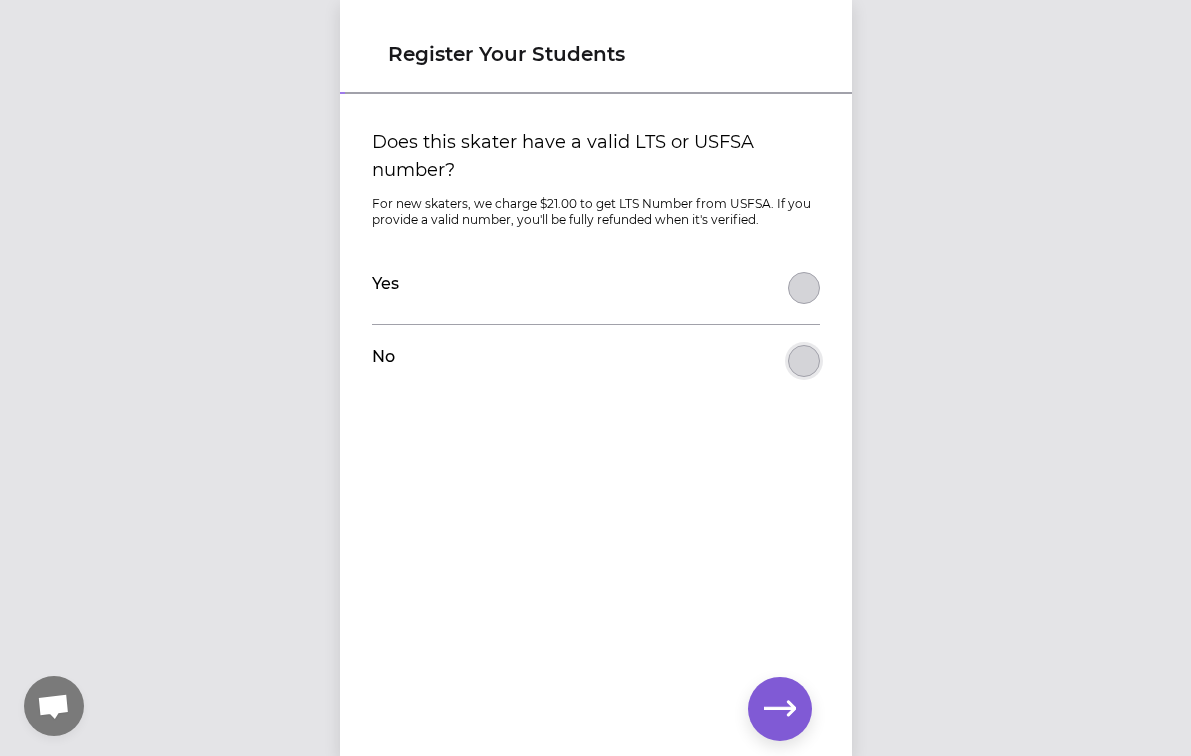 click on "Does this skater have a valid LTS or USFSA number?" at bounding box center (804, 288) 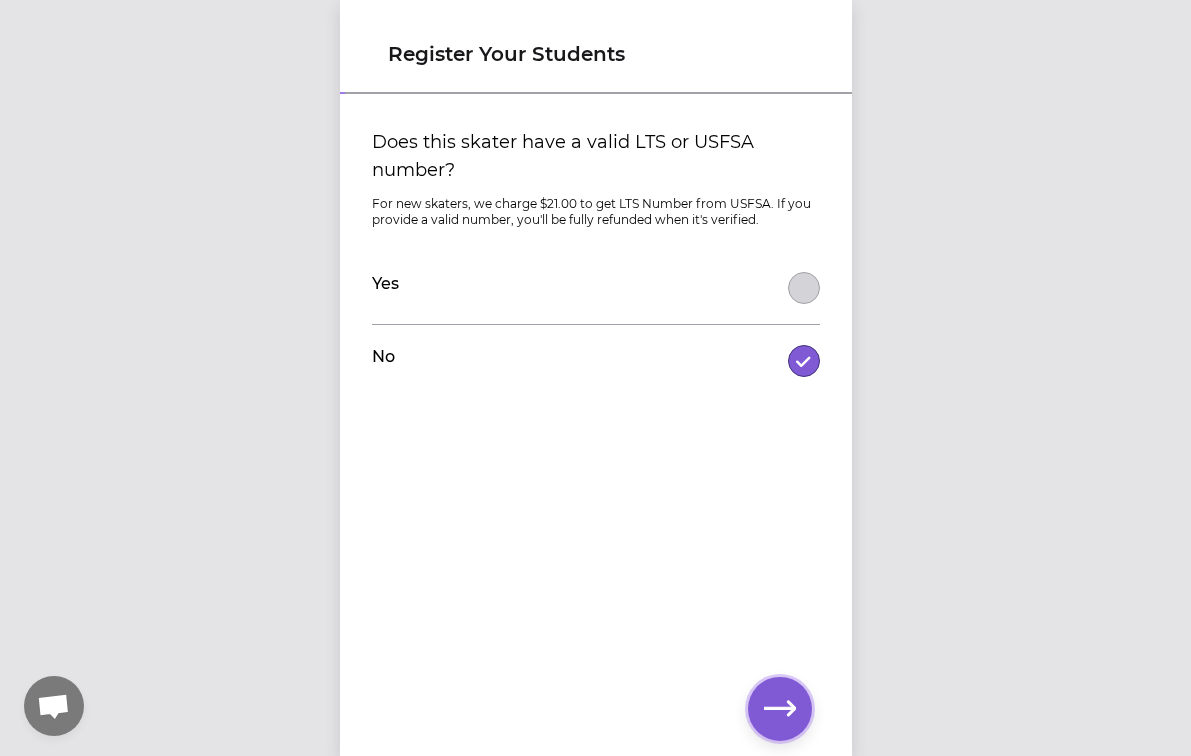 click 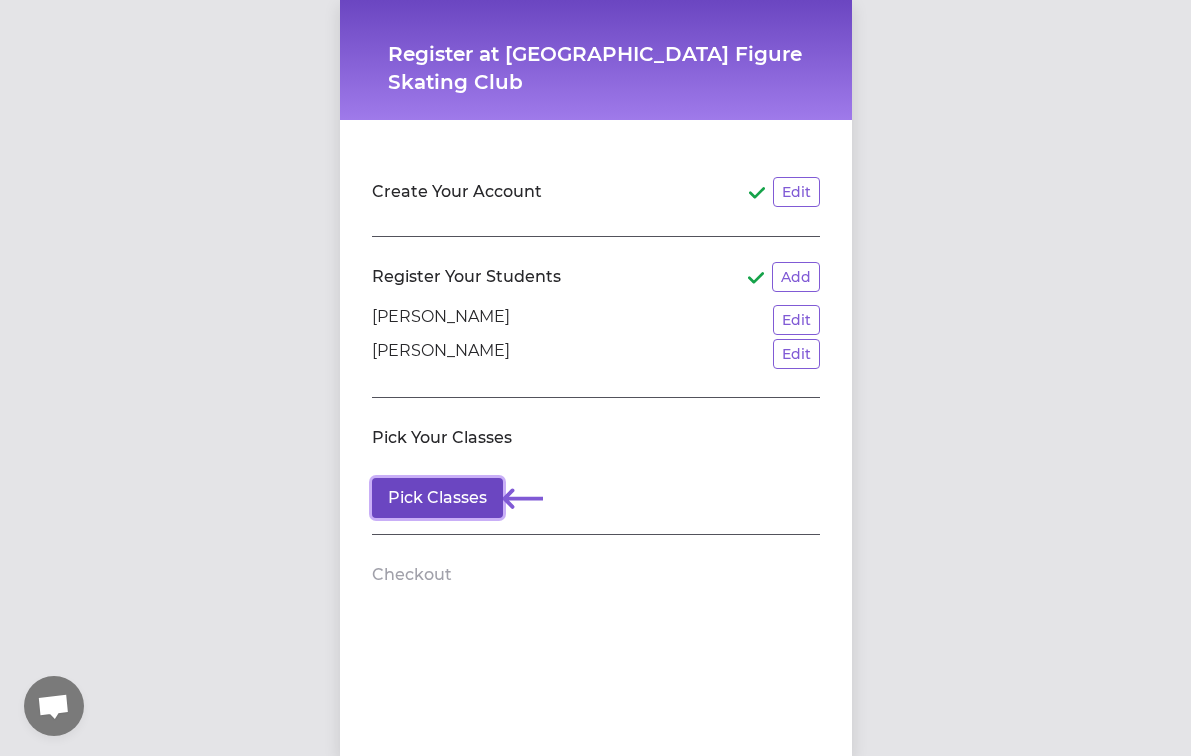 click on "Pick Classes" at bounding box center [437, 498] 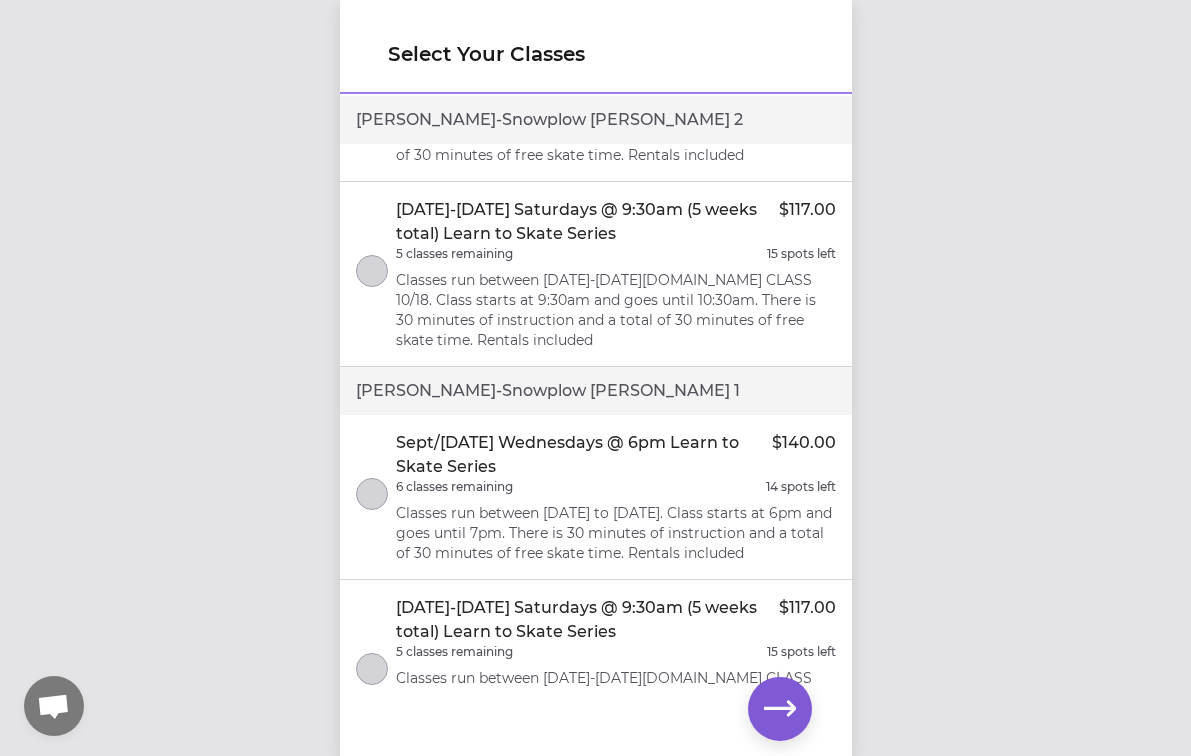scroll, scrollTop: 258, scrollLeft: 0, axis: vertical 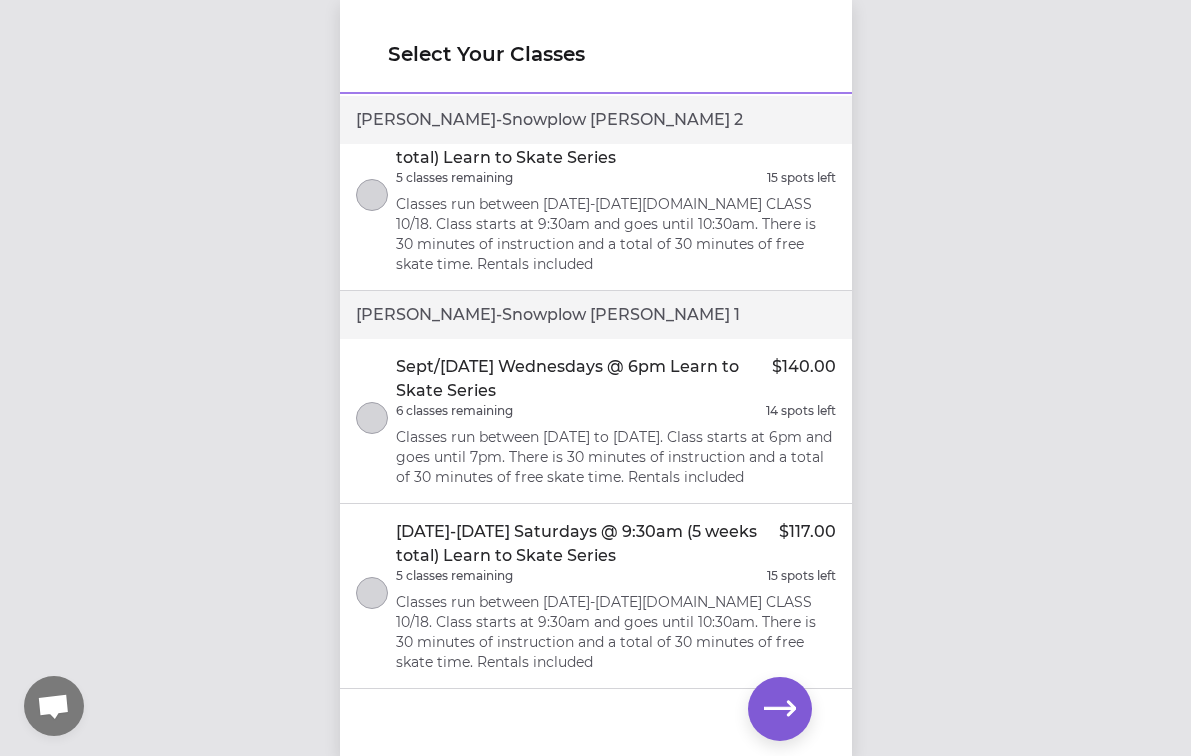 click on "[DATE]-[DATE] Saturdays @ 9:30am (5 weeks total) Learn to Skate Series" at bounding box center (587, 544) 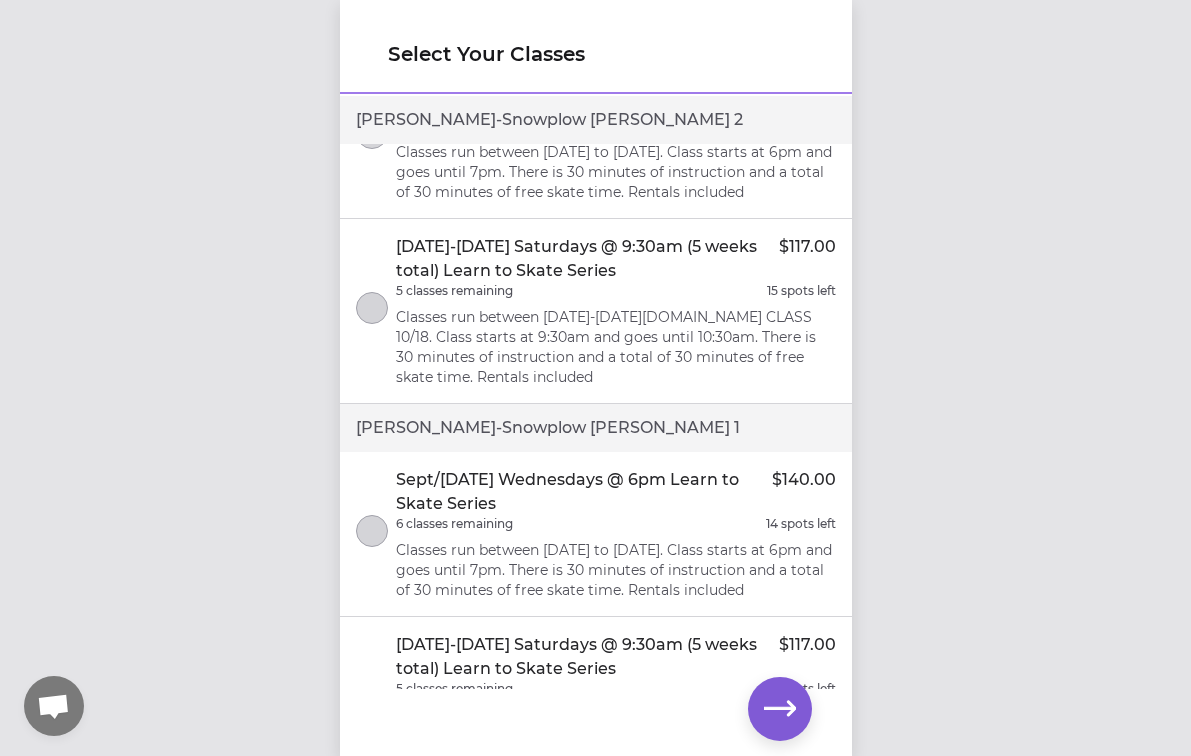 scroll, scrollTop: 89, scrollLeft: 0, axis: vertical 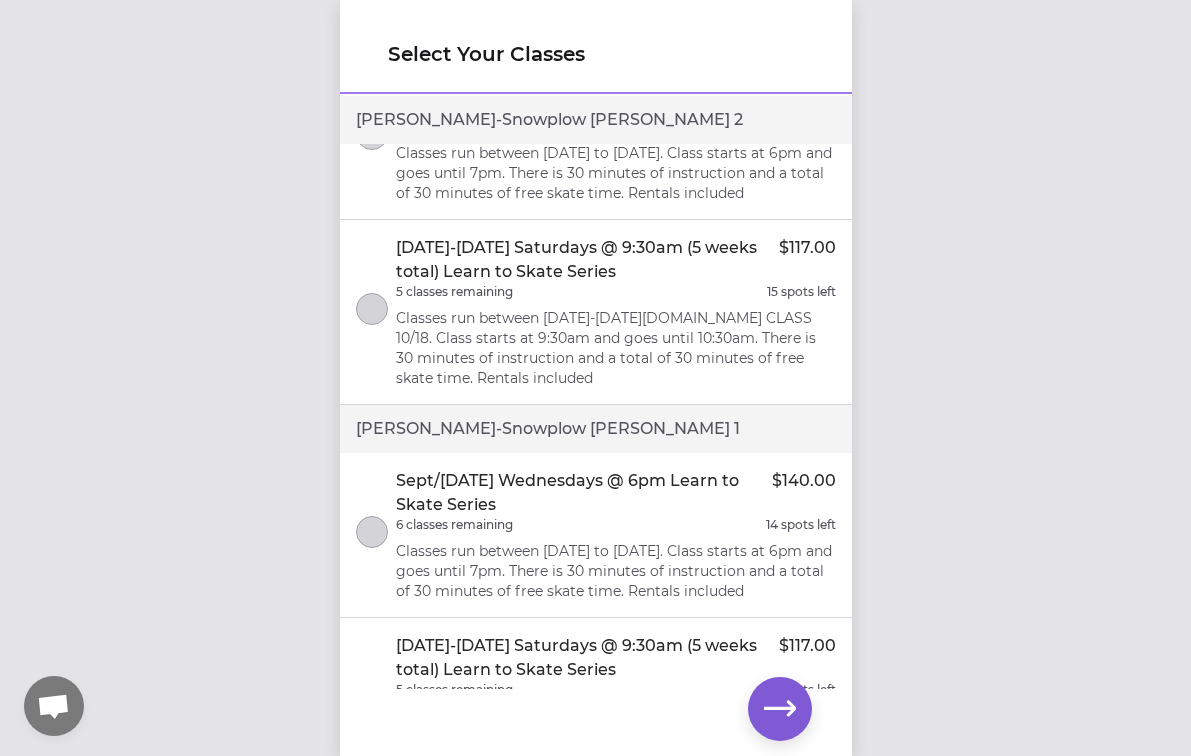 click on "[DATE]-[DATE] Saturdays @ 9:30am (5 weeks total) Learn to Skate Series" at bounding box center (587, 260) 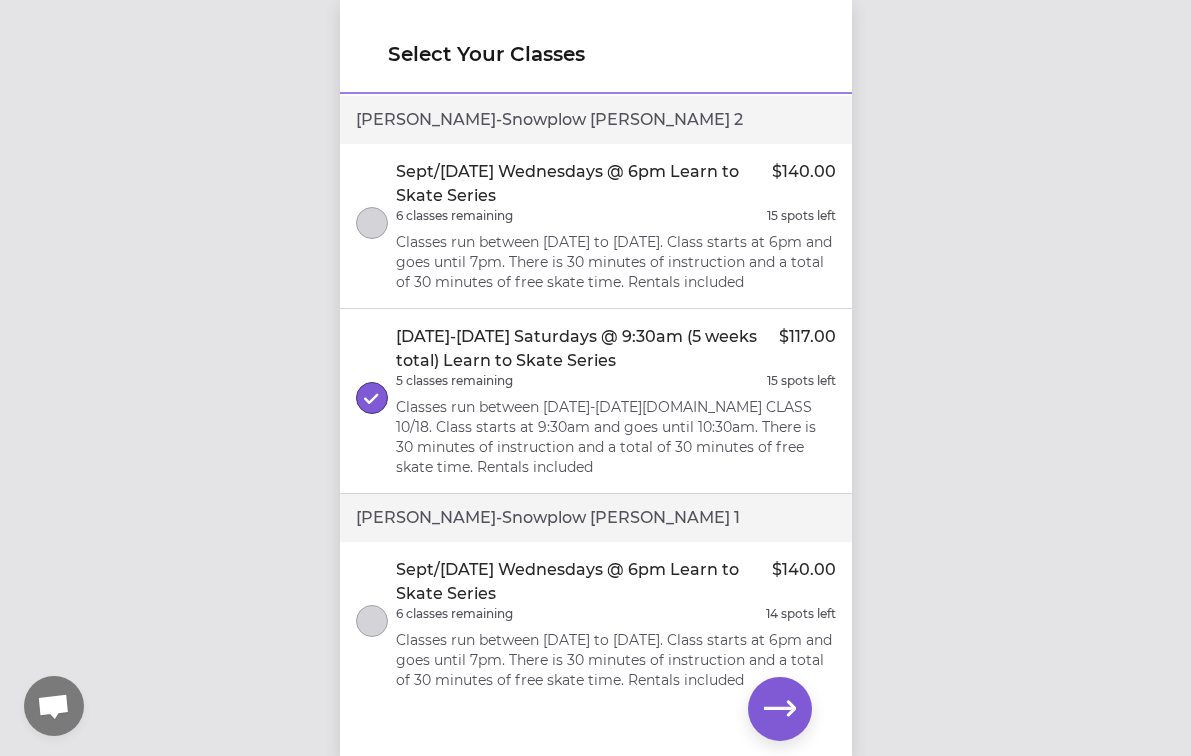 scroll, scrollTop: 258, scrollLeft: 0, axis: vertical 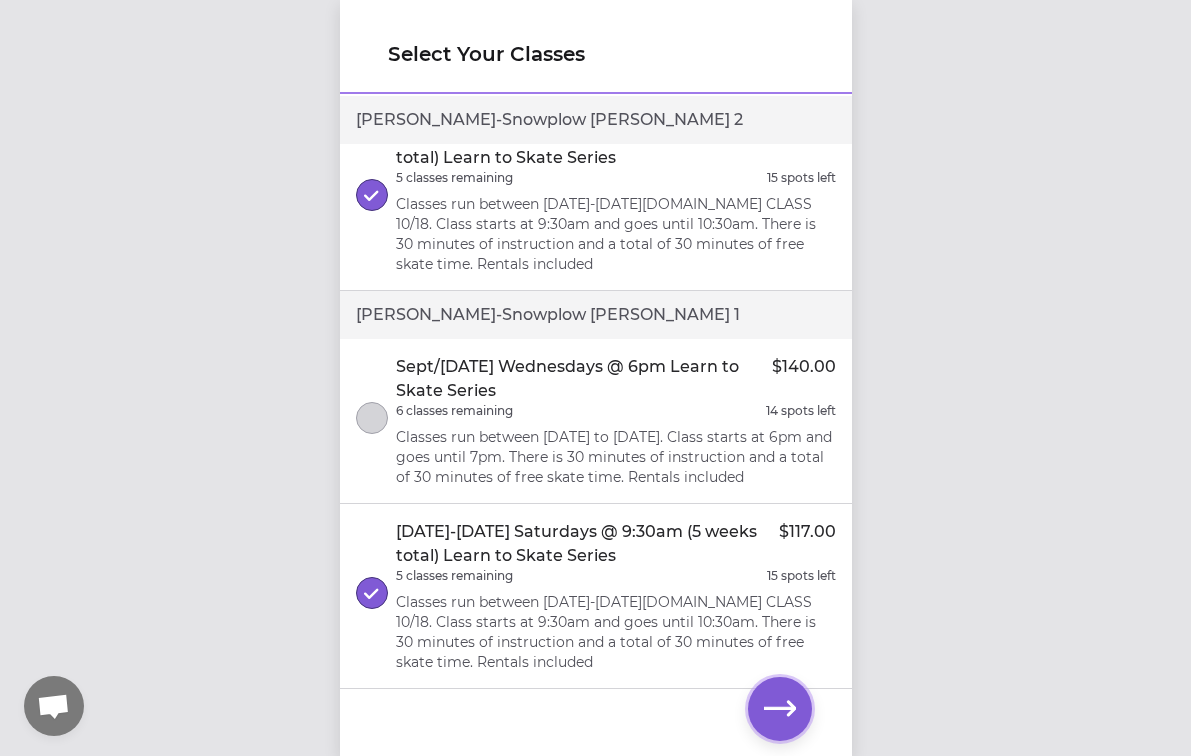 click 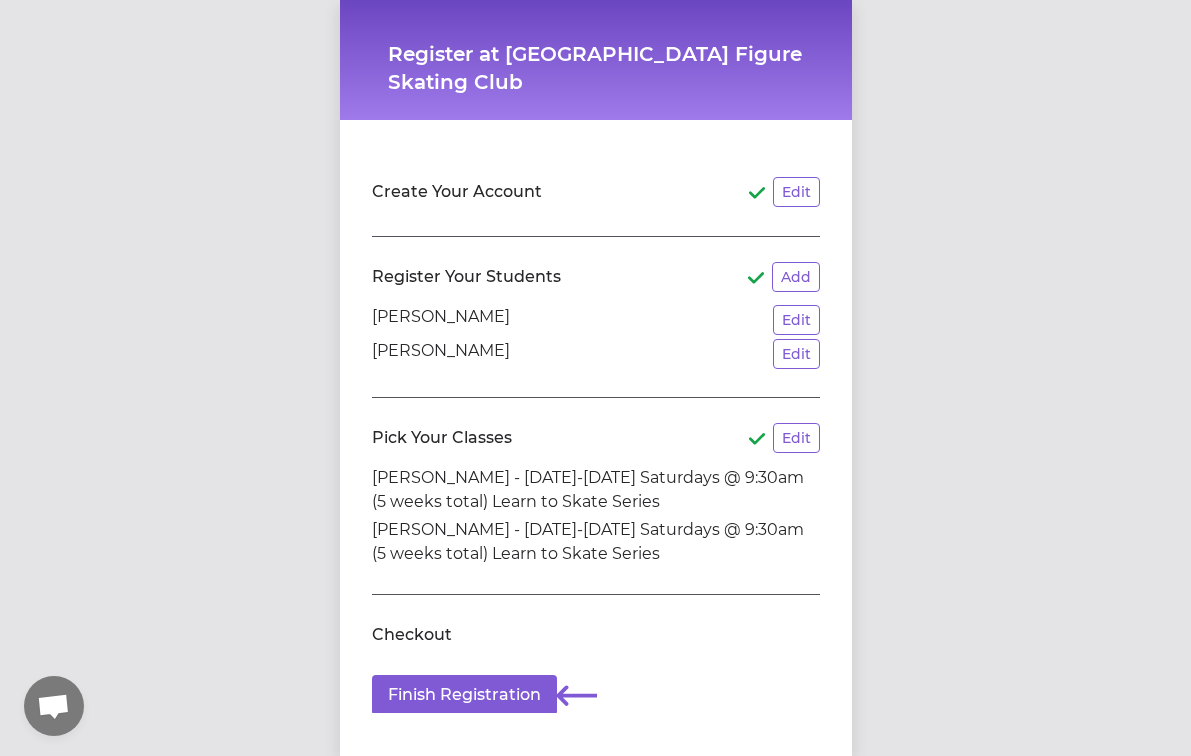 scroll, scrollTop: 49, scrollLeft: 0, axis: vertical 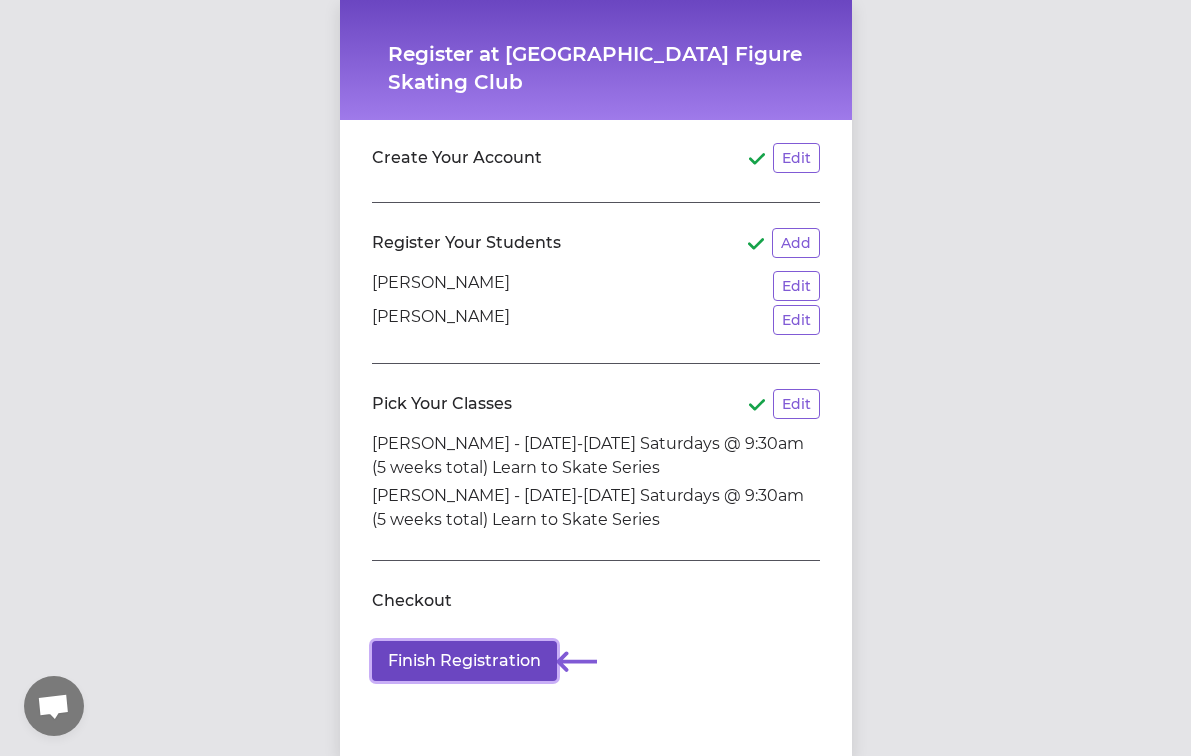 click on "Finish Registration" at bounding box center [464, 661] 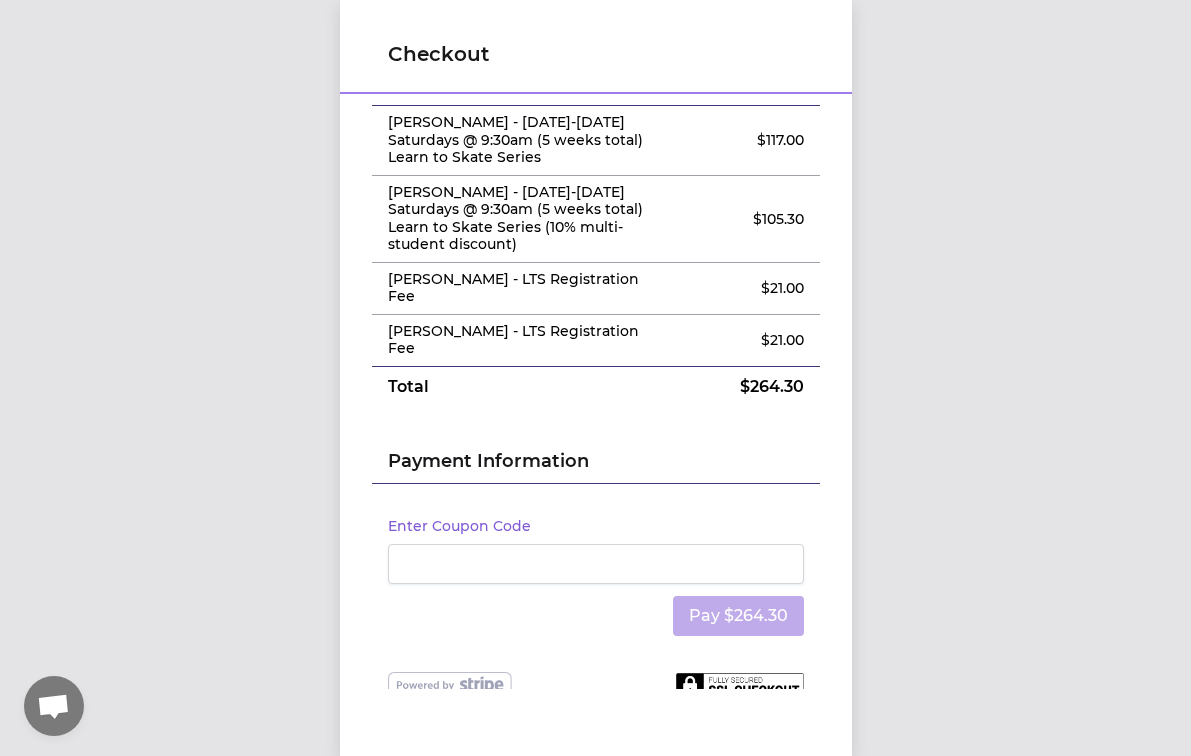 scroll, scrollTop: 108, scrollLeft: 0, axis: vertical 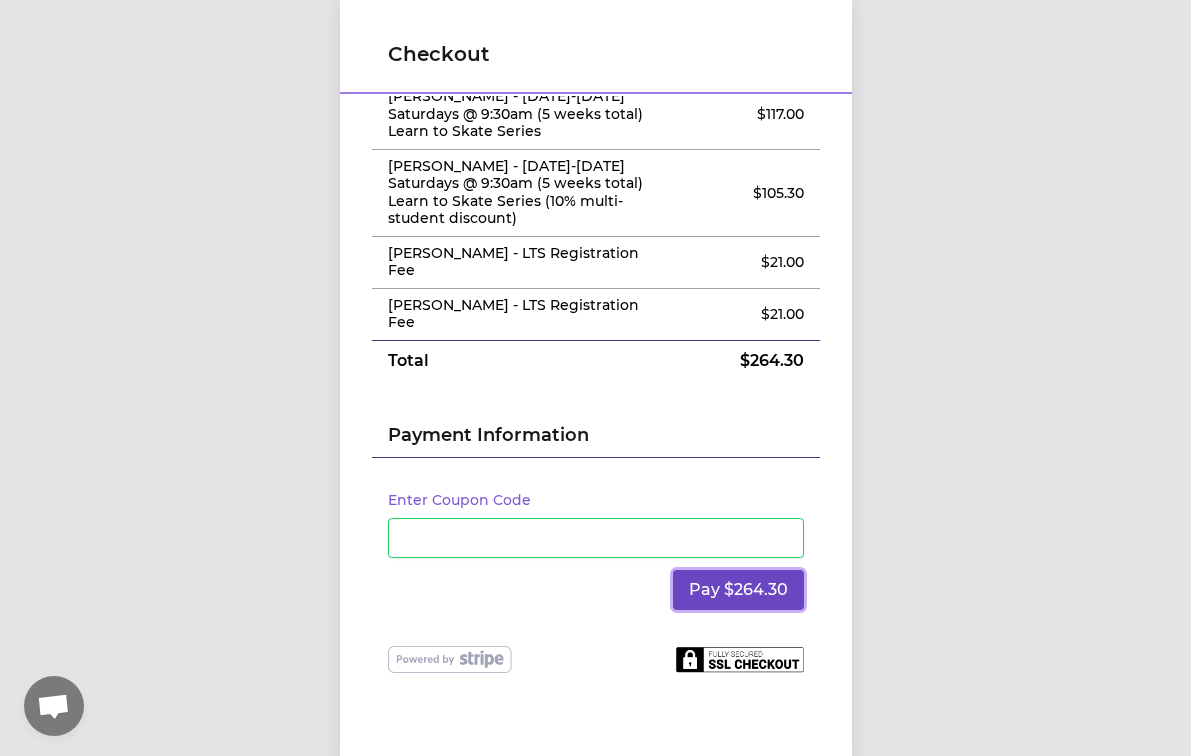 click on "Pay $264.30" at bounding box center (738, 590) 